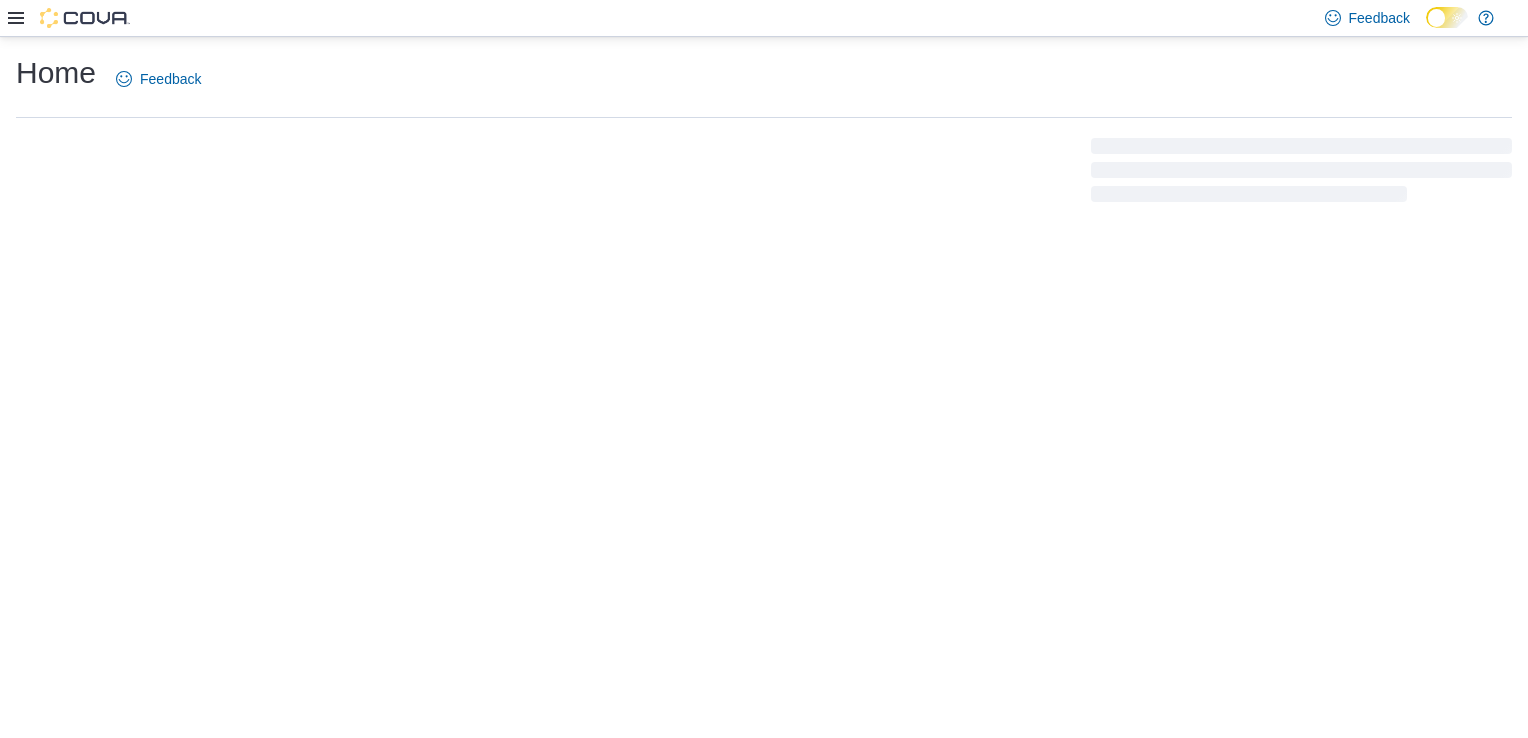 scroll, scrollTop: 0, scrollLeft: 0, axis: both 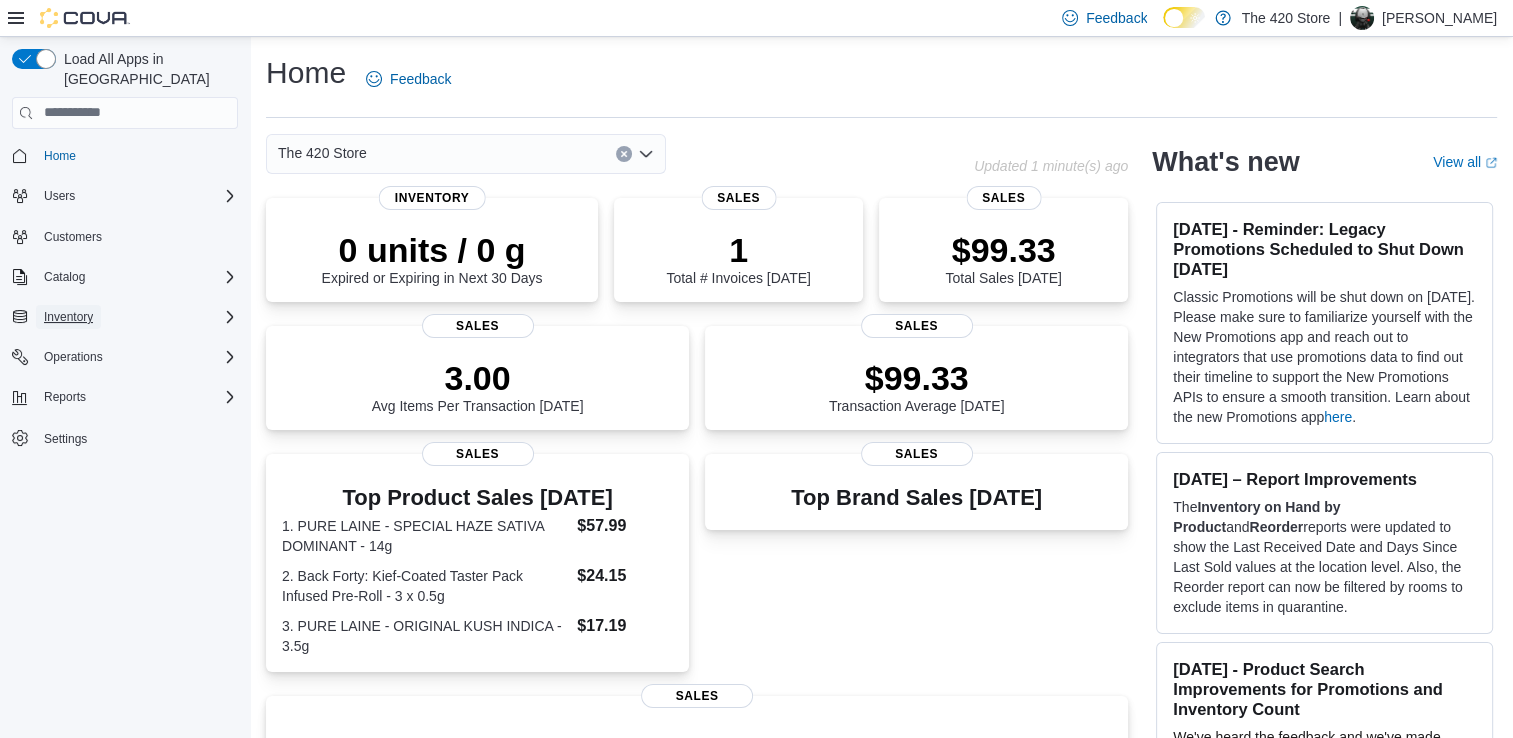 click on "Inventory" at bounding box center (68, 317) 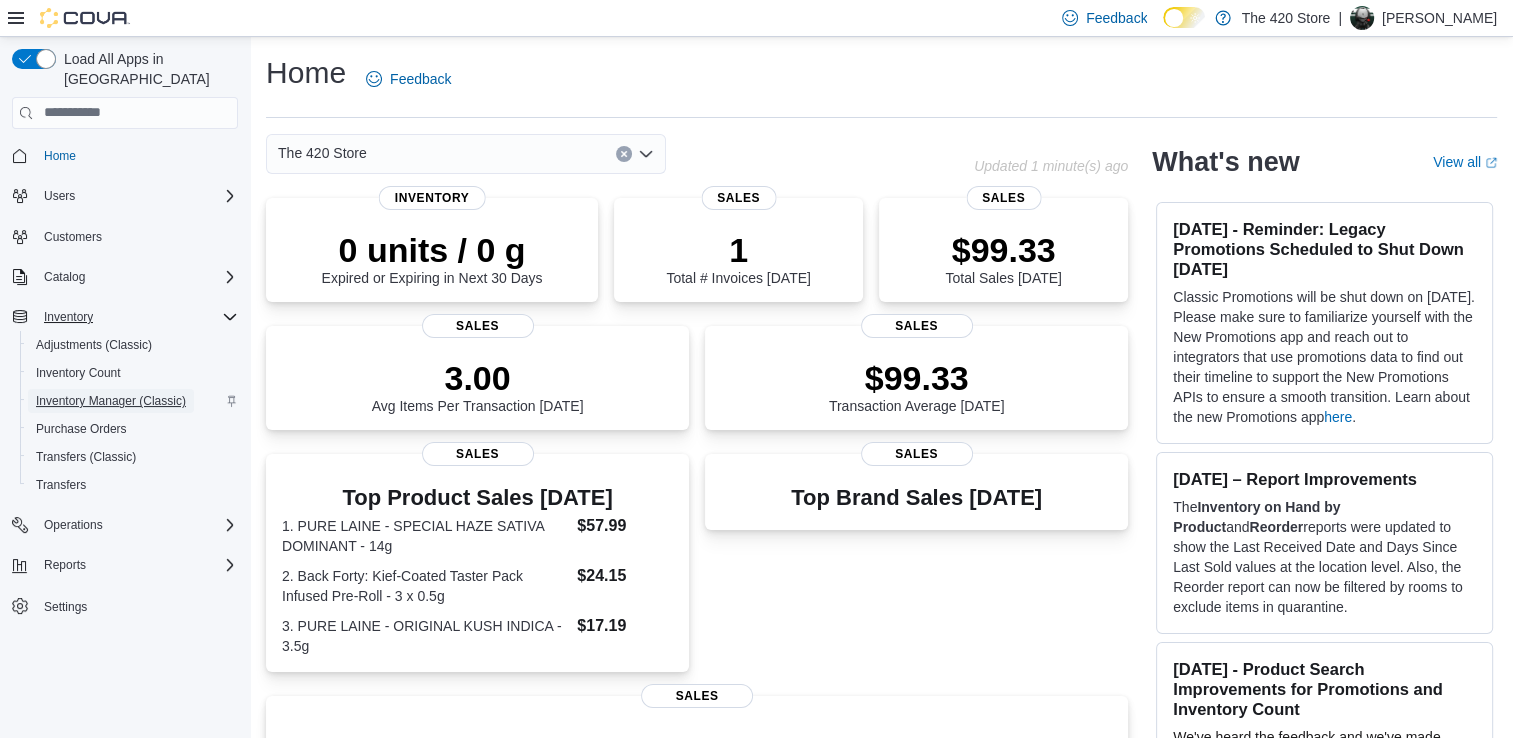 click on "Inventory Manager (Classic)" at bounding box center [111, 401] 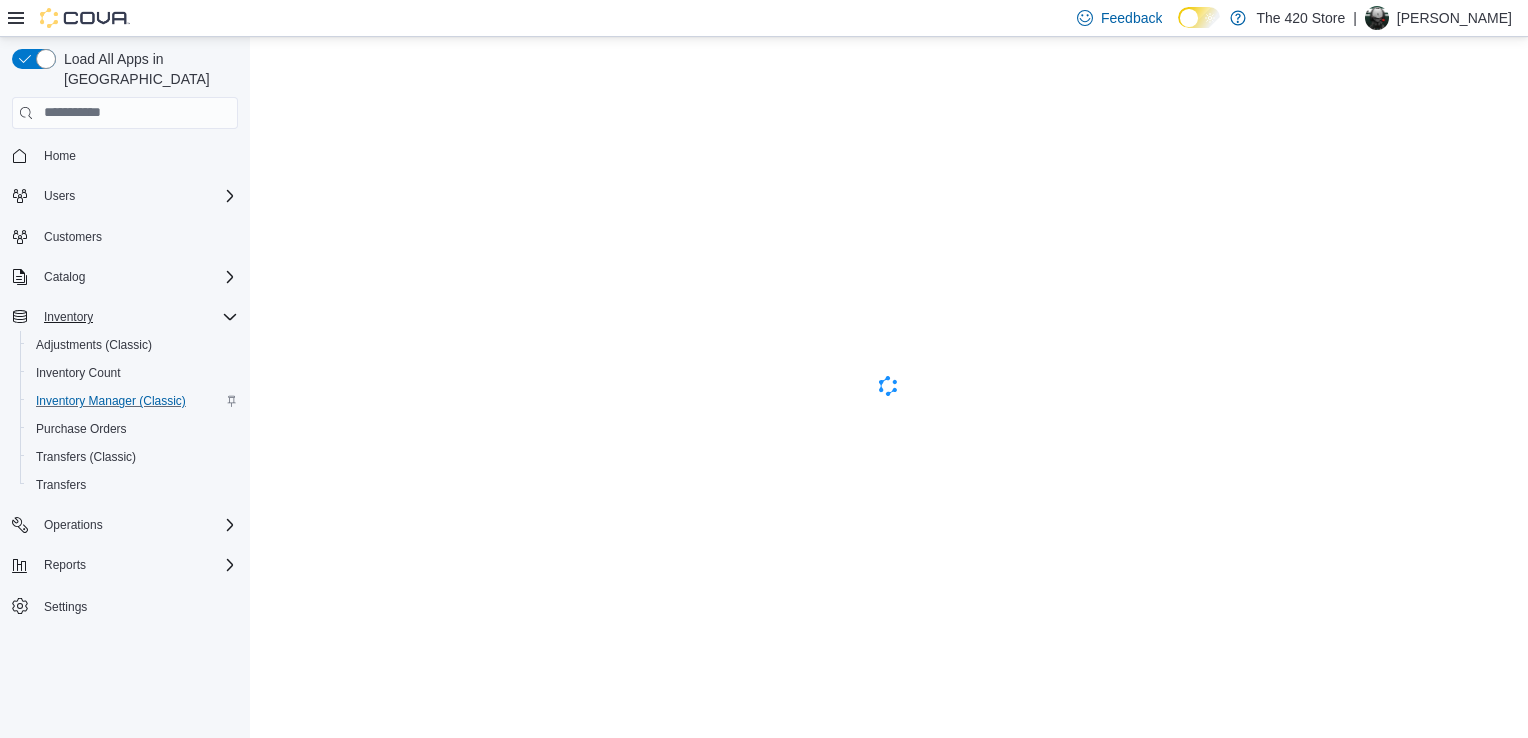 scroll, scrollTop: 0, scrollLeft: 0, axis: both 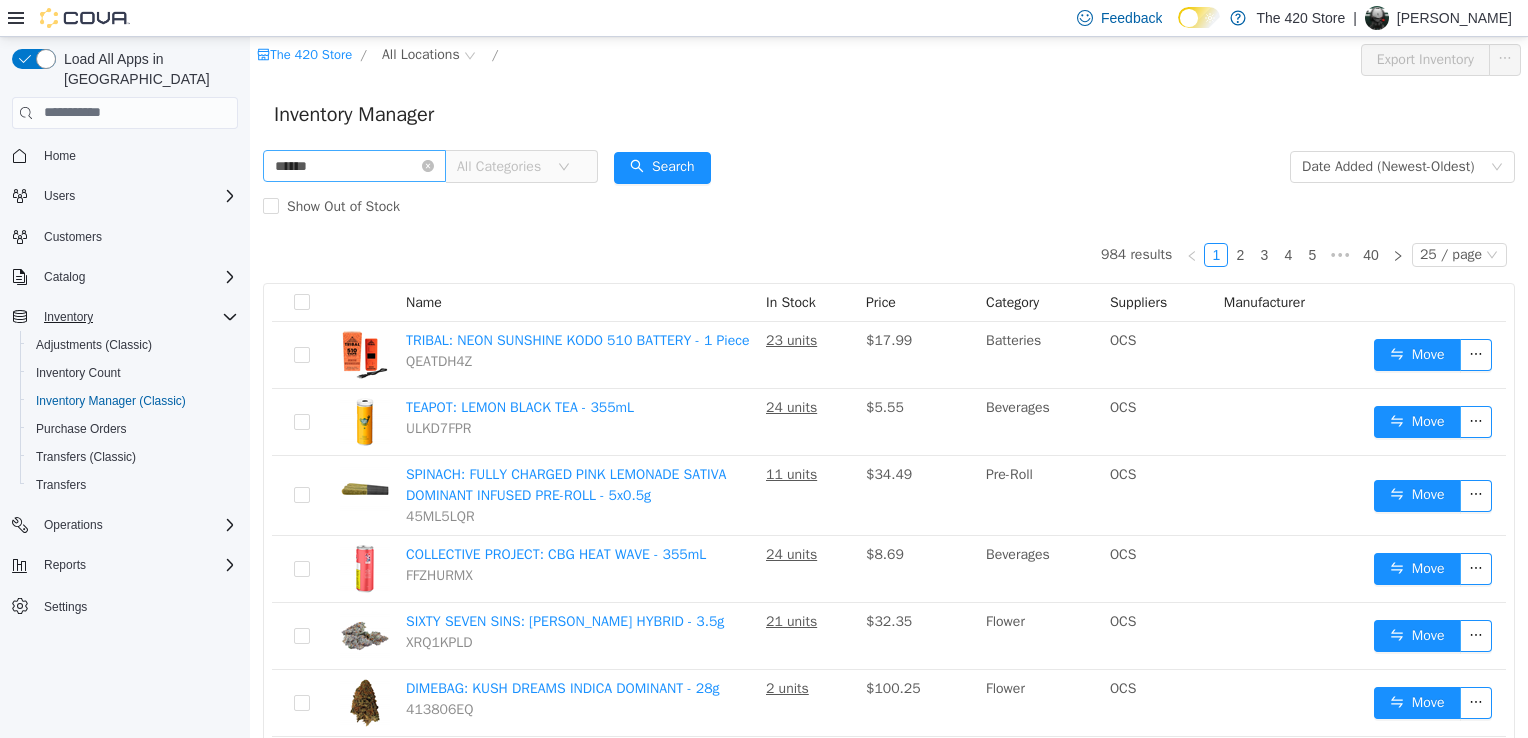 type on "******" 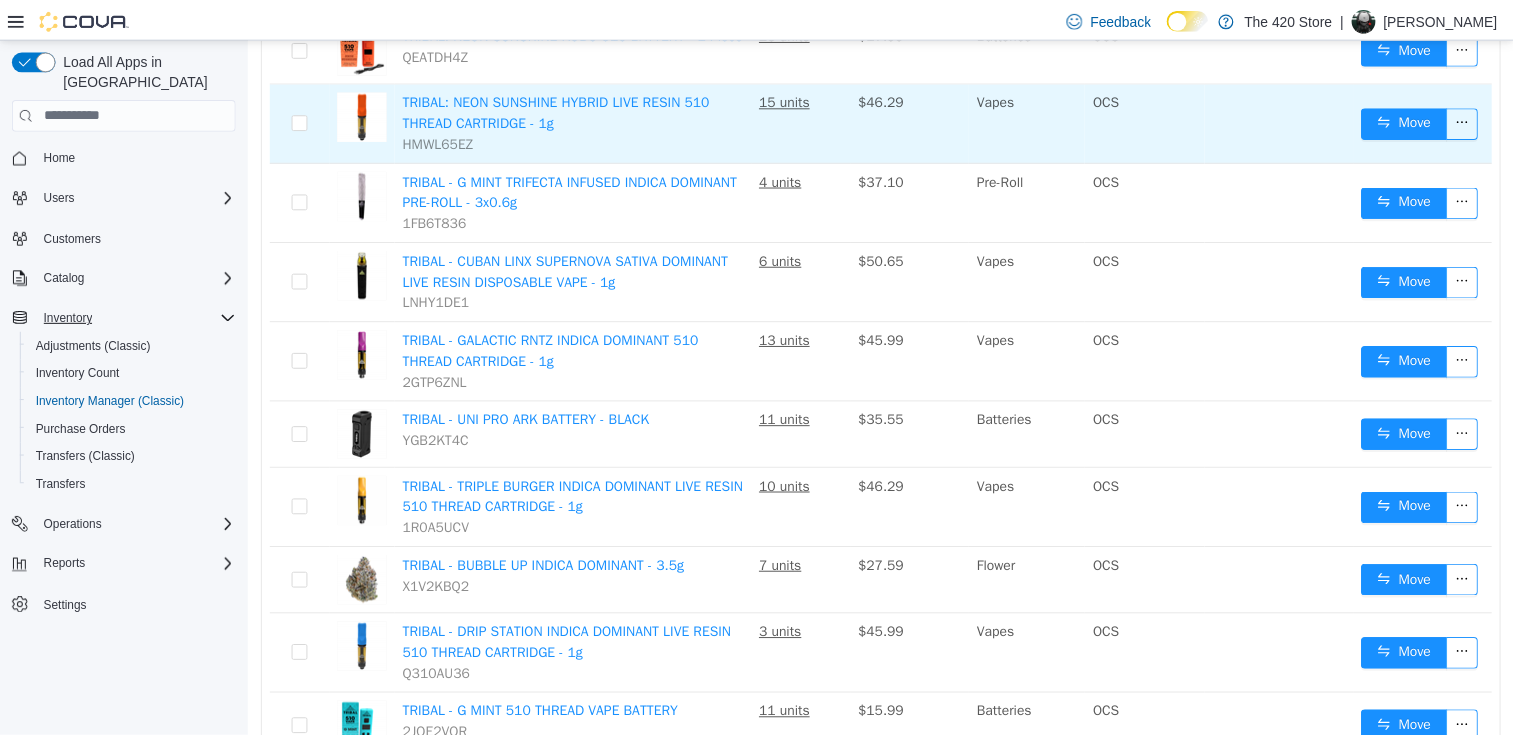 scroll, scrollTop: 200, scrollLeft: 0, axis: vertical 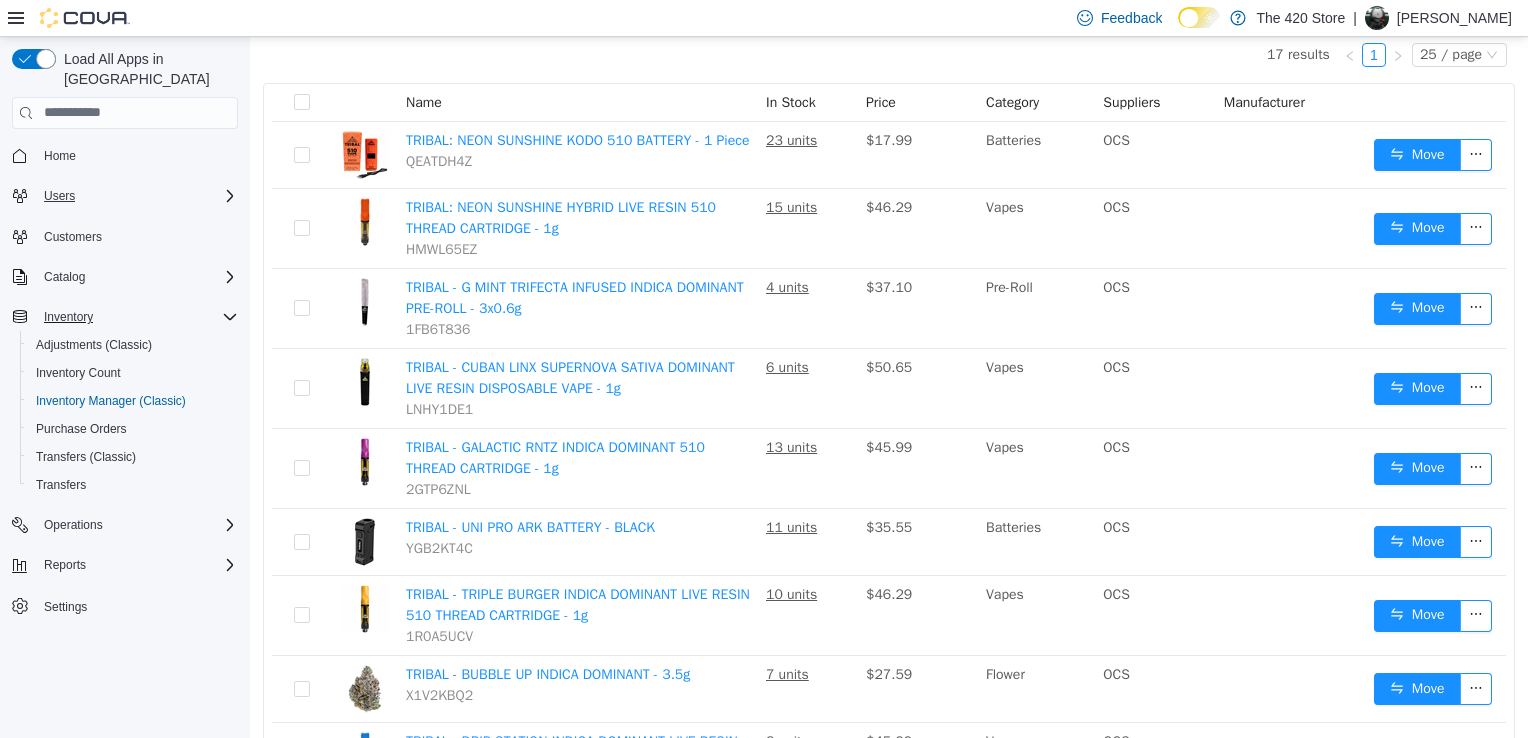click on "Users" at bounding box center [59, 196] 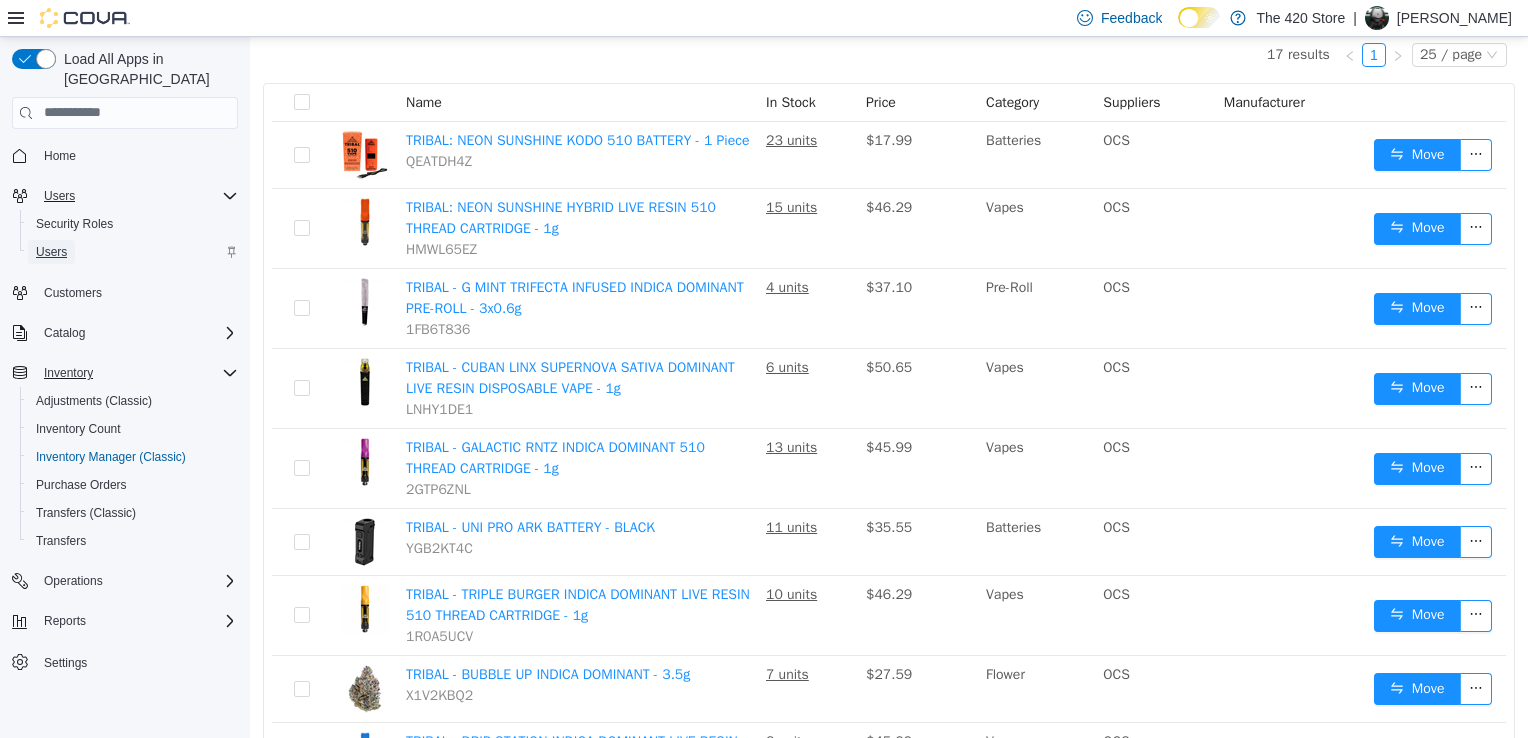 click on "Users" at bounding box center [51, 252] 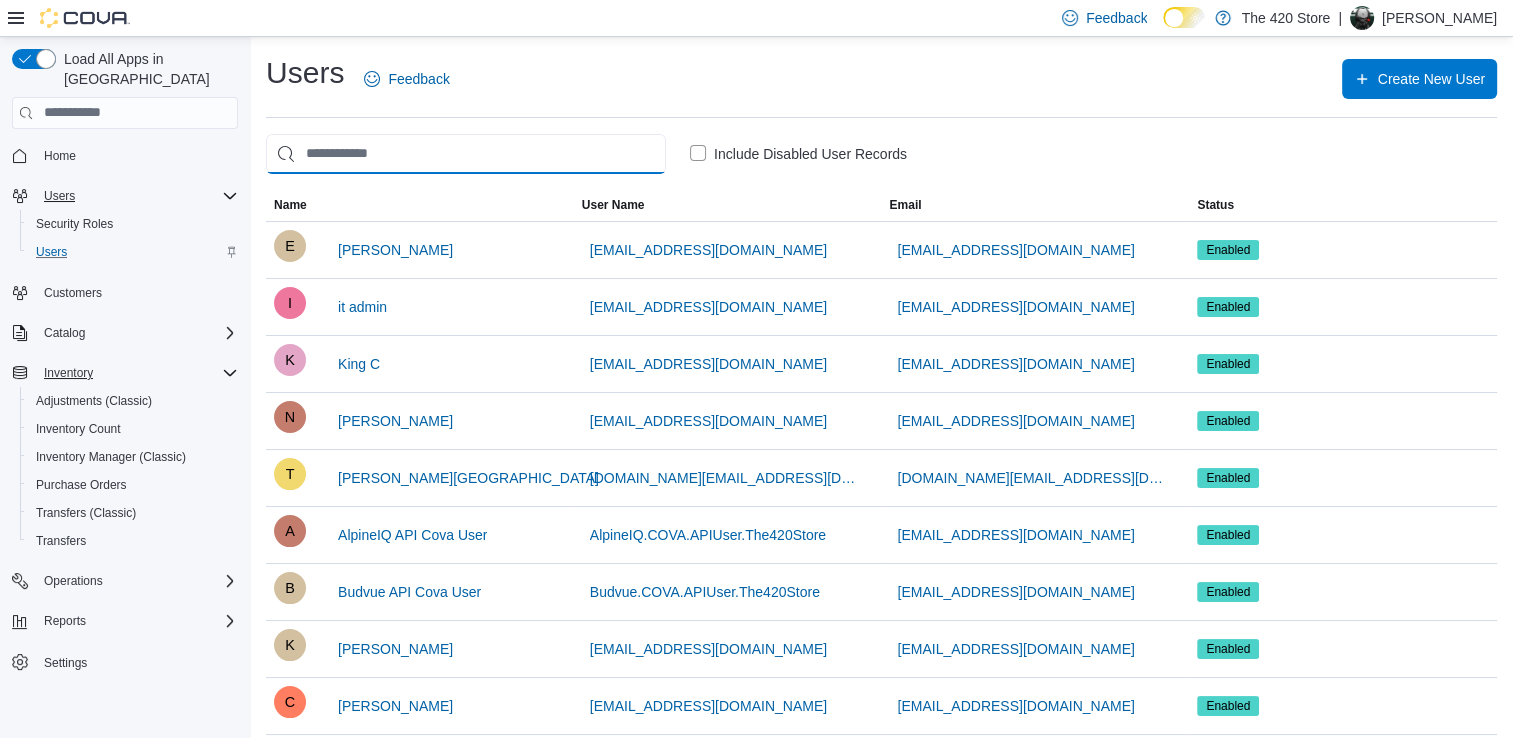 click at bounding box center [466, 154] 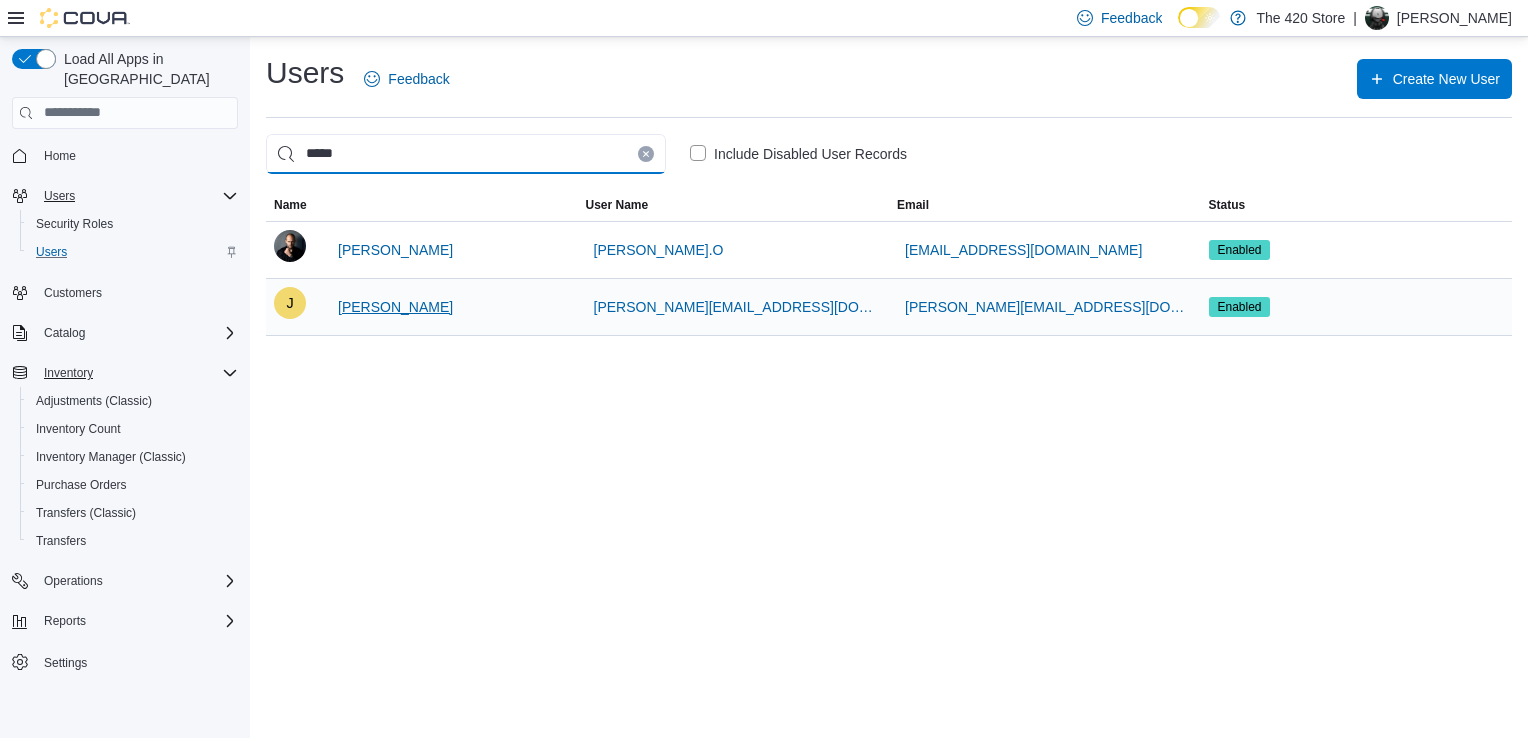 type on "*****" 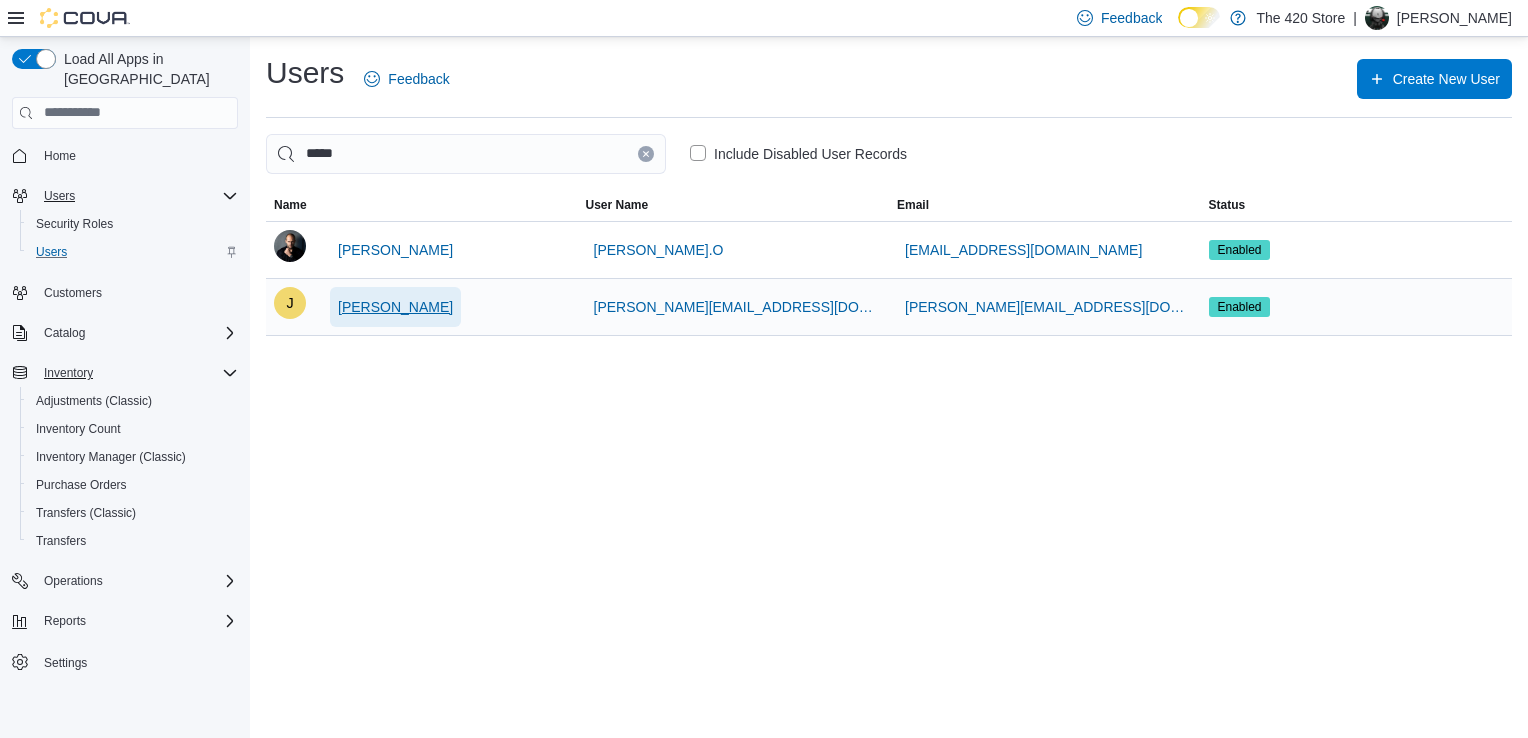 click on "[PERSON_NAME]" at bounding box center (395, 307) 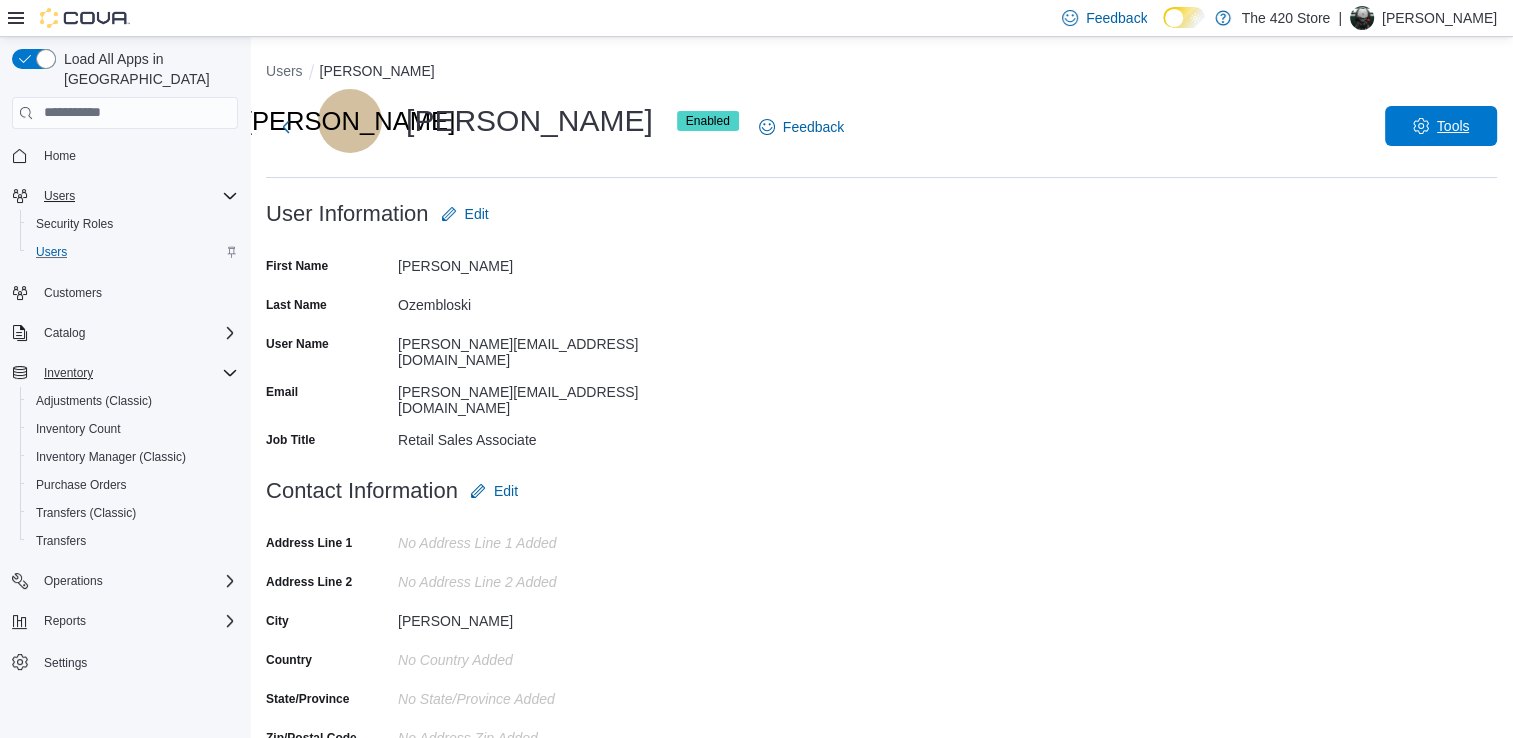 click on "Tools" at bounding box center [1441, 126] 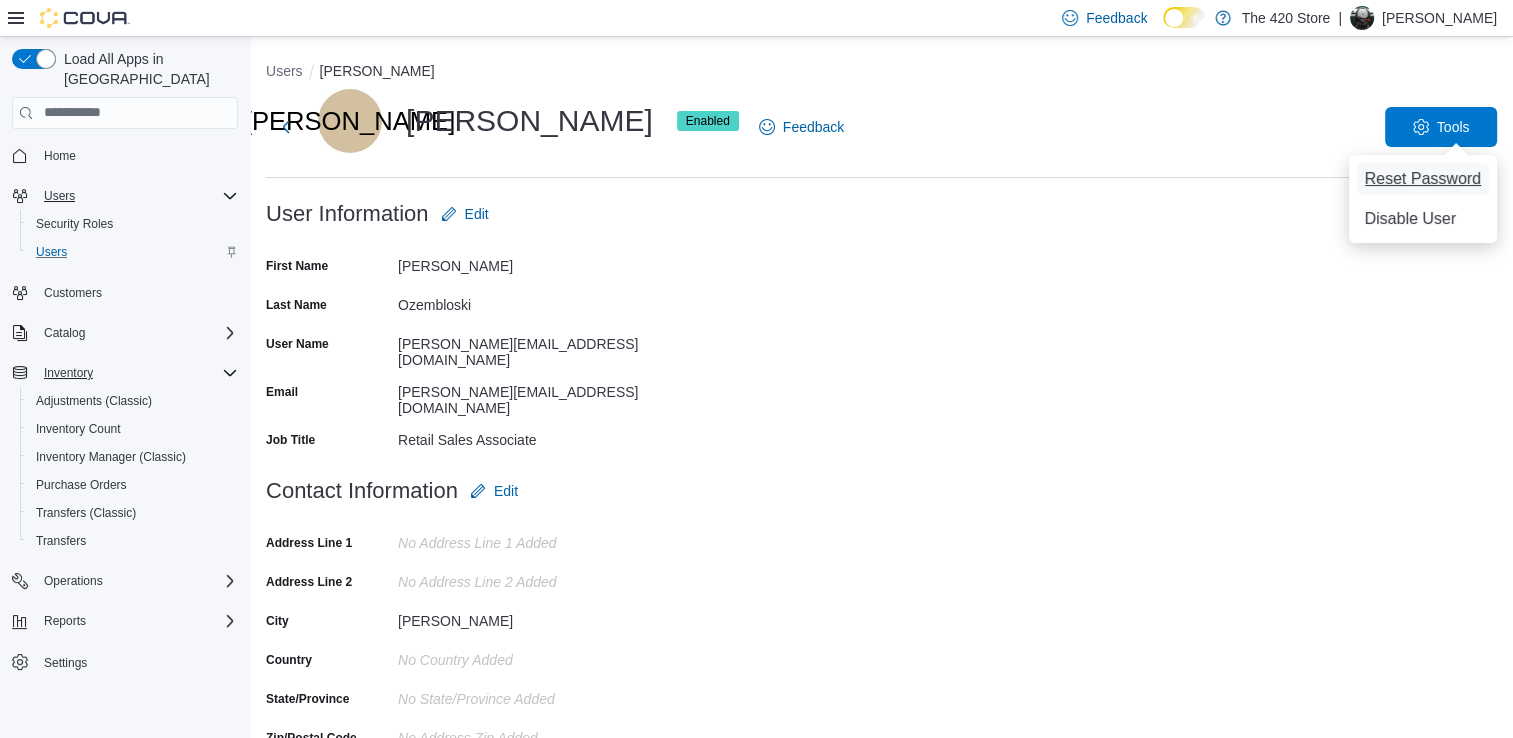 click on "Reset Password" at bounding box center [1423, 179] 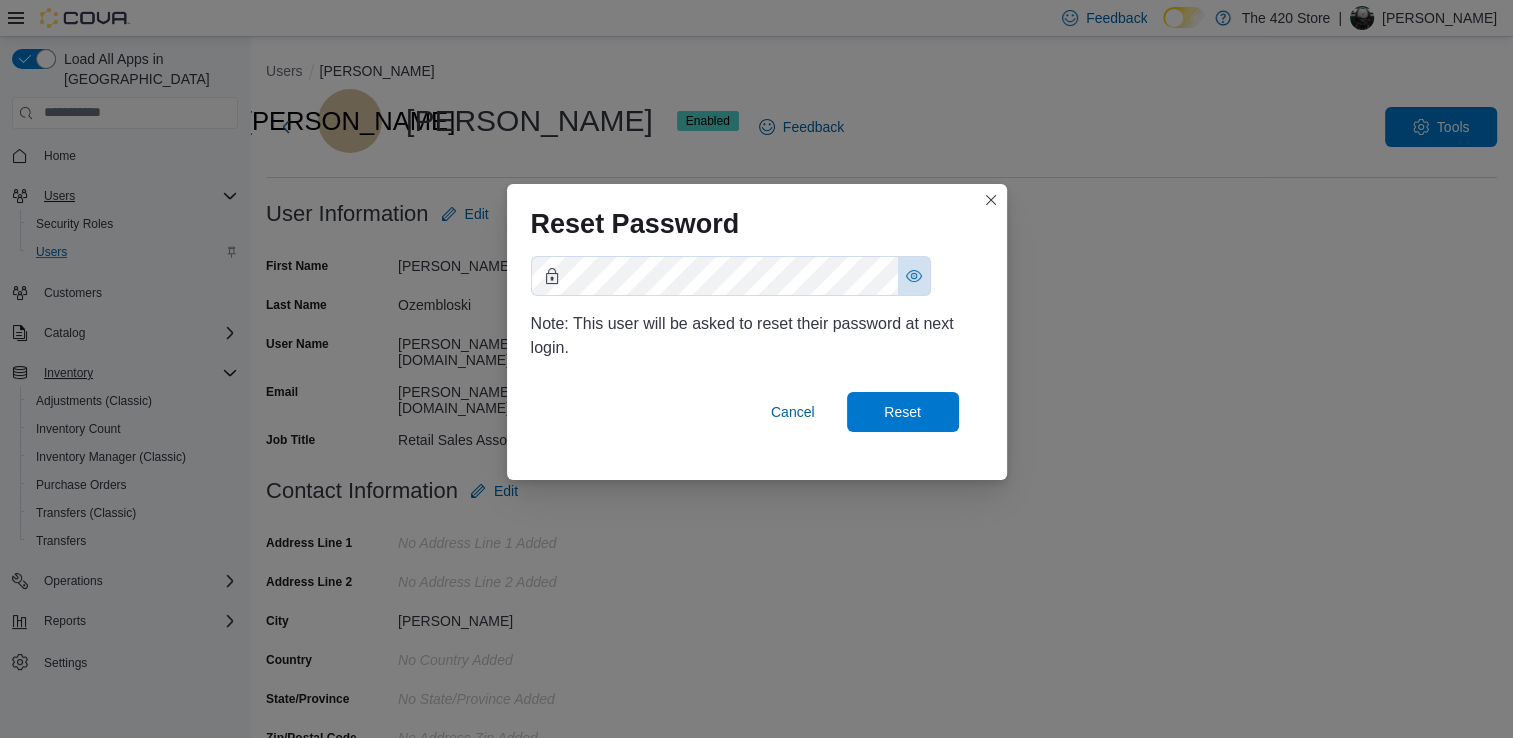 click at bounding box center [914, 276] 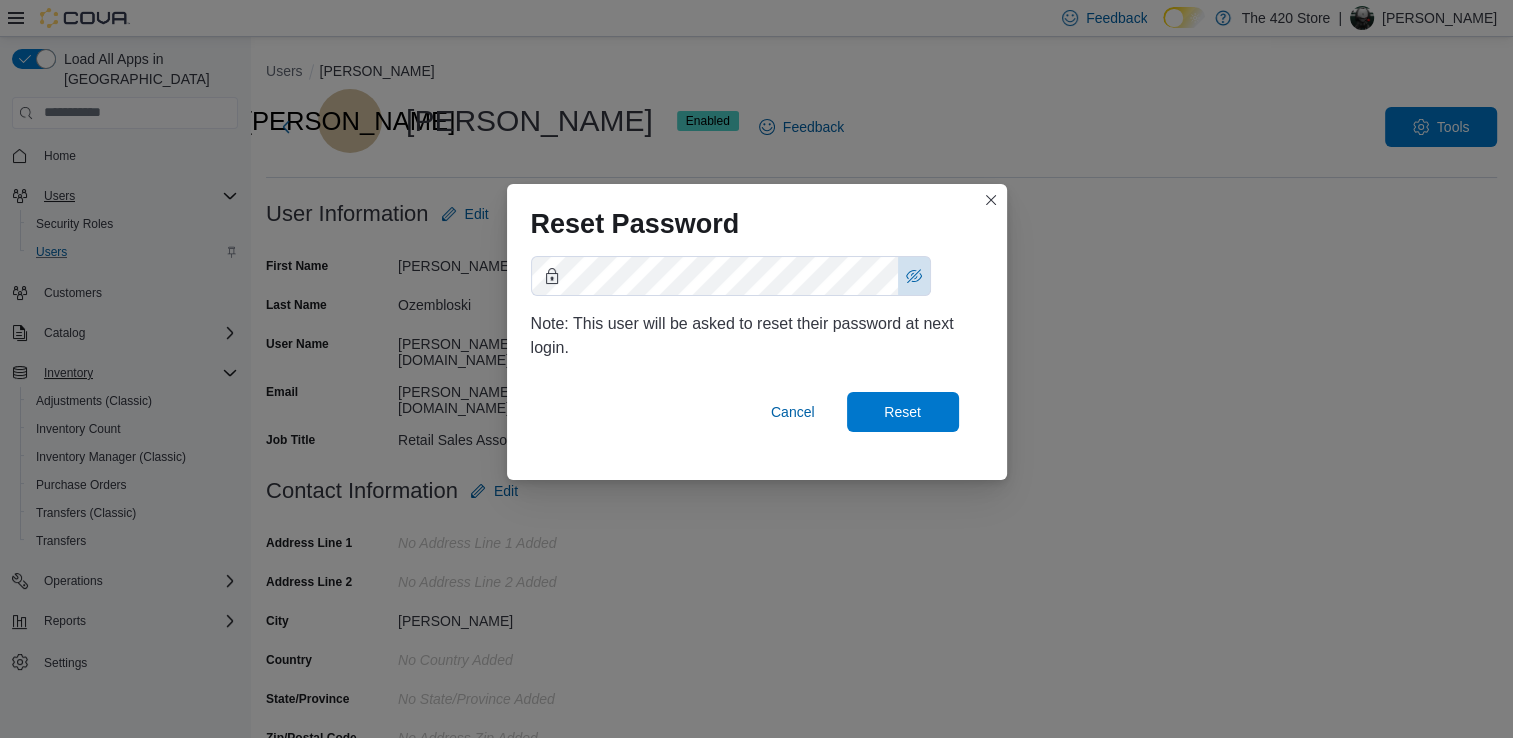 click at bounding box center [914, 276] 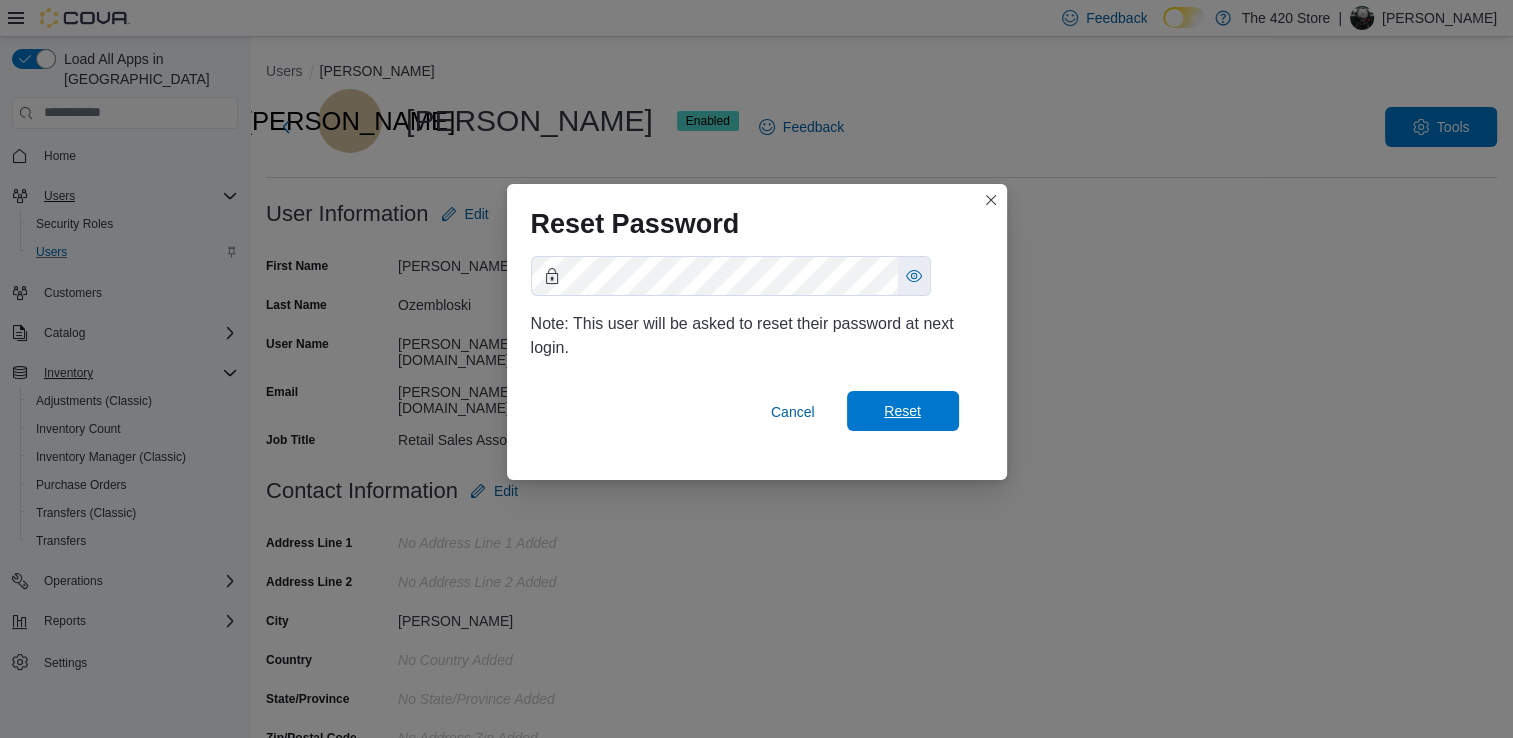 click on "Reset" at bounding box center [902, 411] 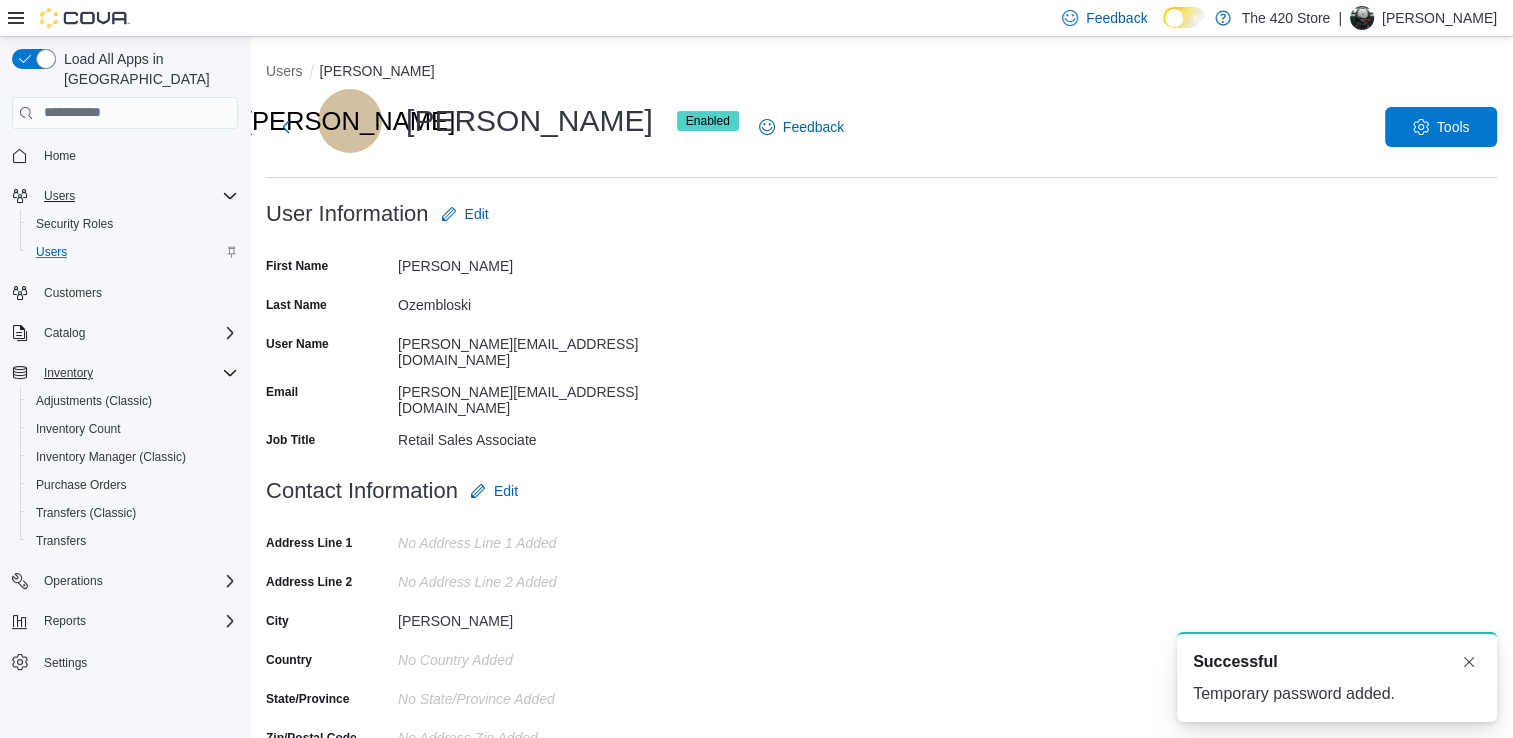 scroll, scrollTop: 0, scrollLeft: 0, axis: both 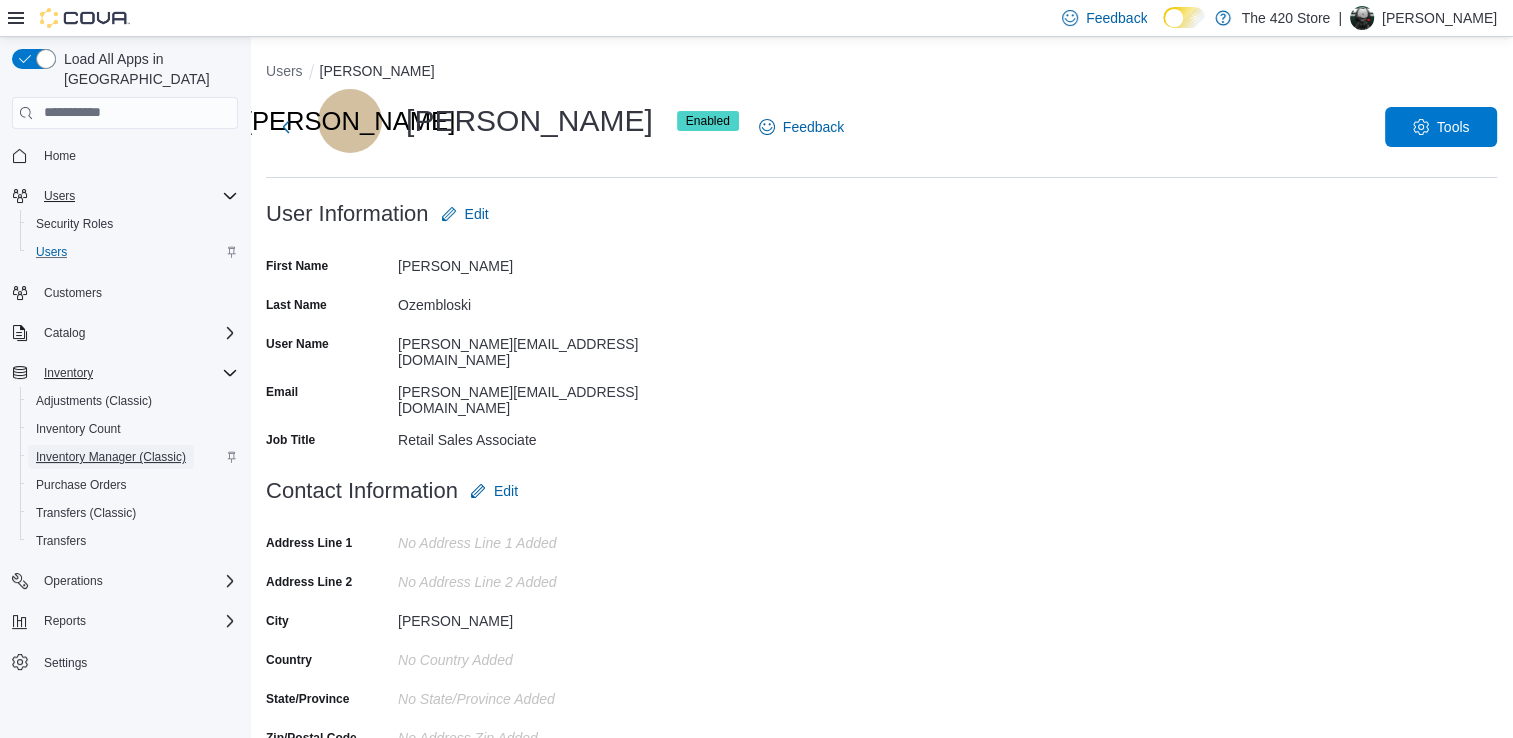 click on "Inventory Manager (Classic)" at bounding box center [111, 457] 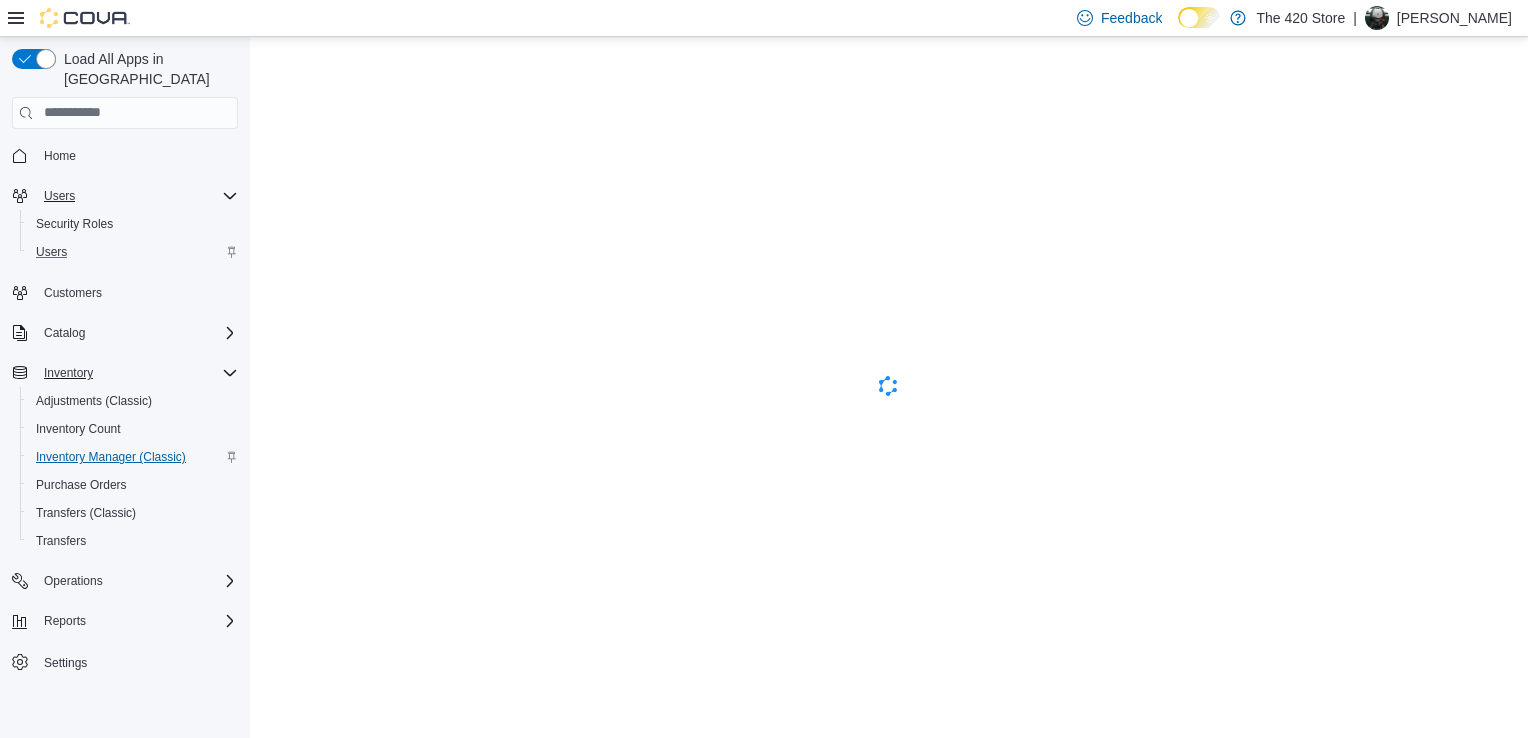 scroll, scrollTop: 0, scrollLeft: 0, axis: both 